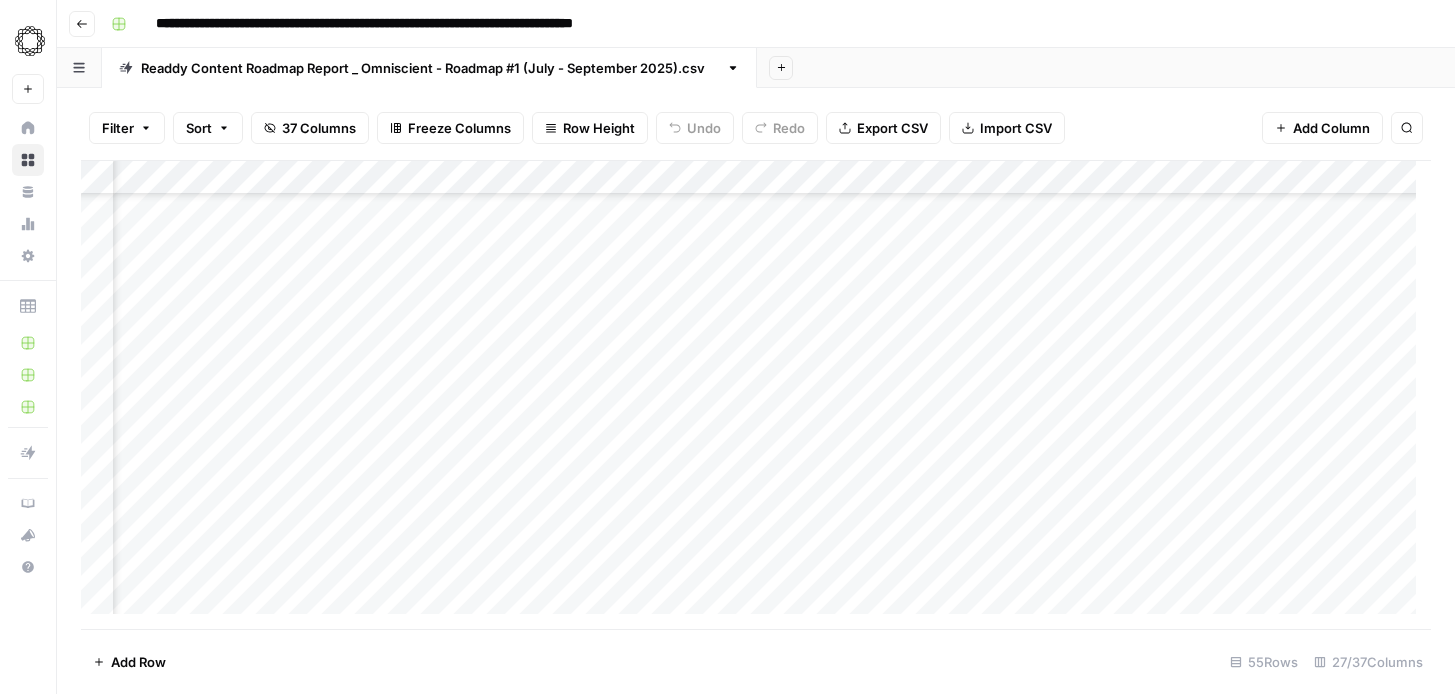 scroll, scrollTop: 0, scrollLeft: 0, axis: both 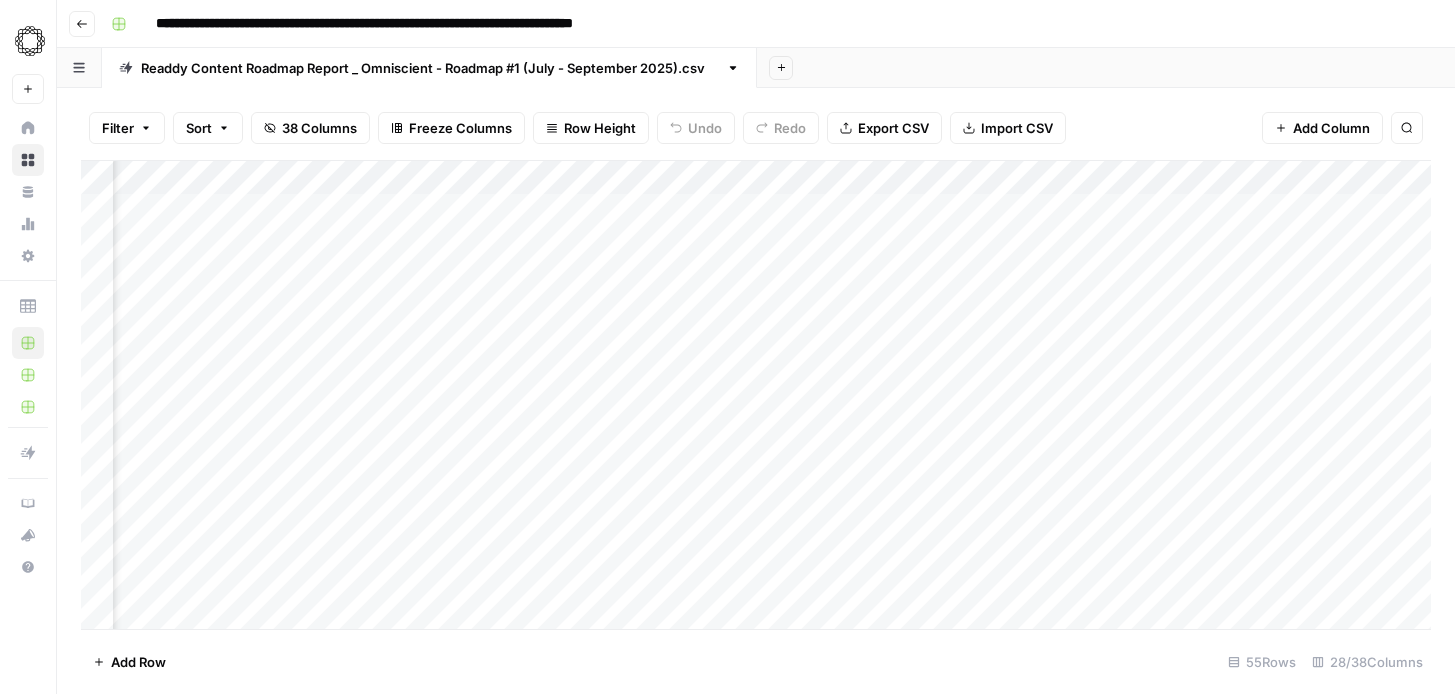 click on "Add Column" at bounding box center [756, 395] 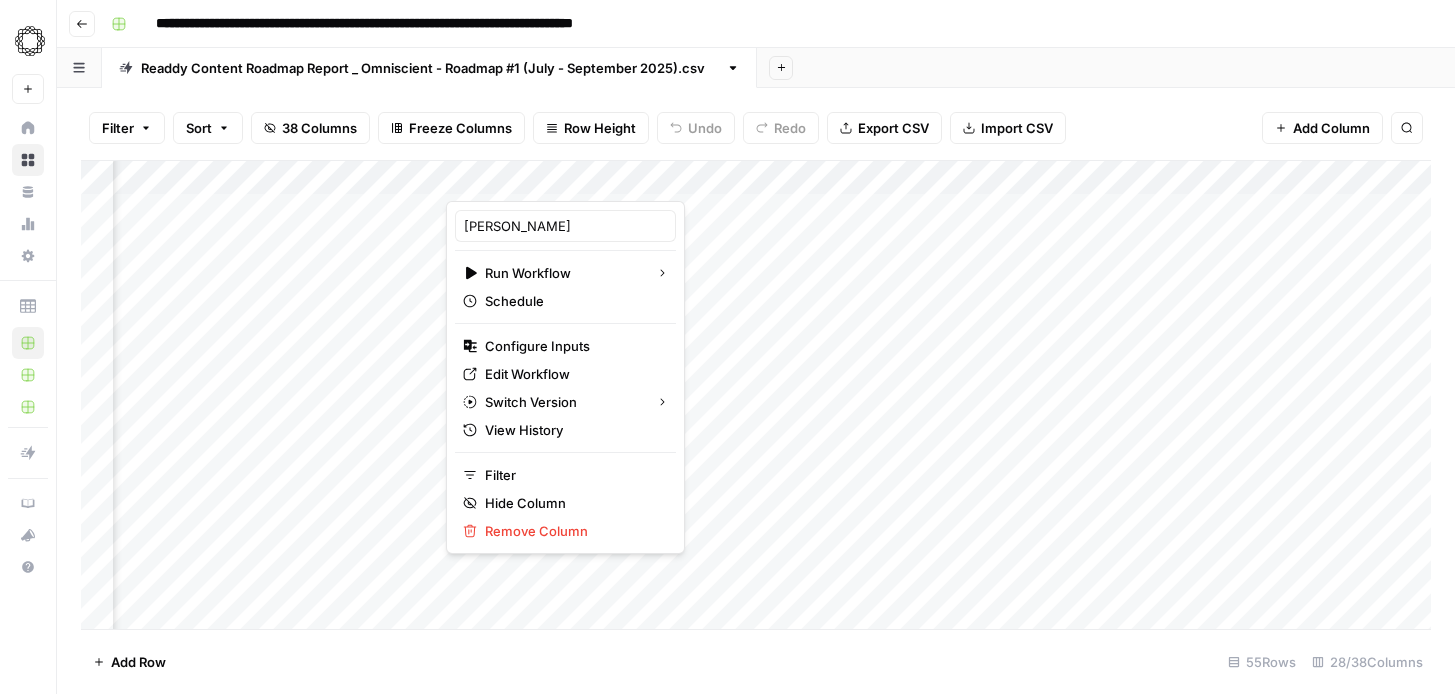 click at bounding box center (536, 181) 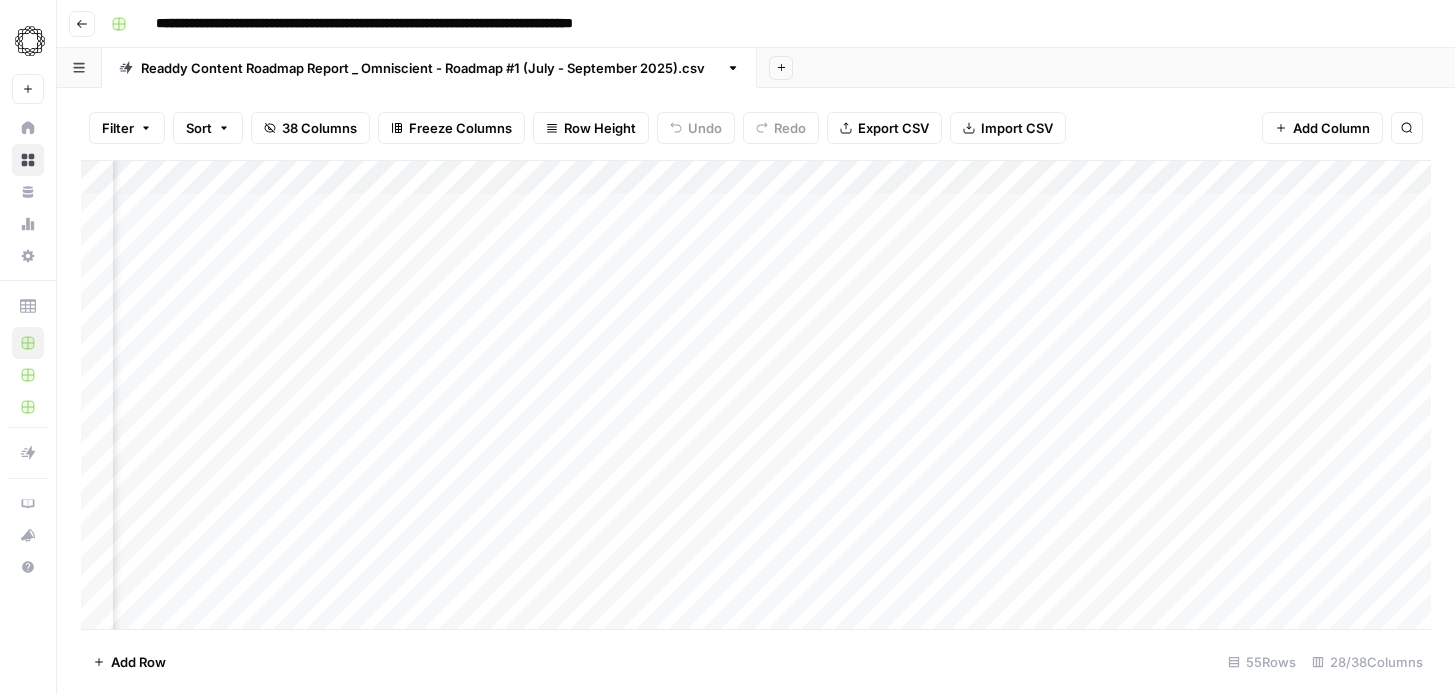 click on "Add Column" at bounding box center [756, 395] 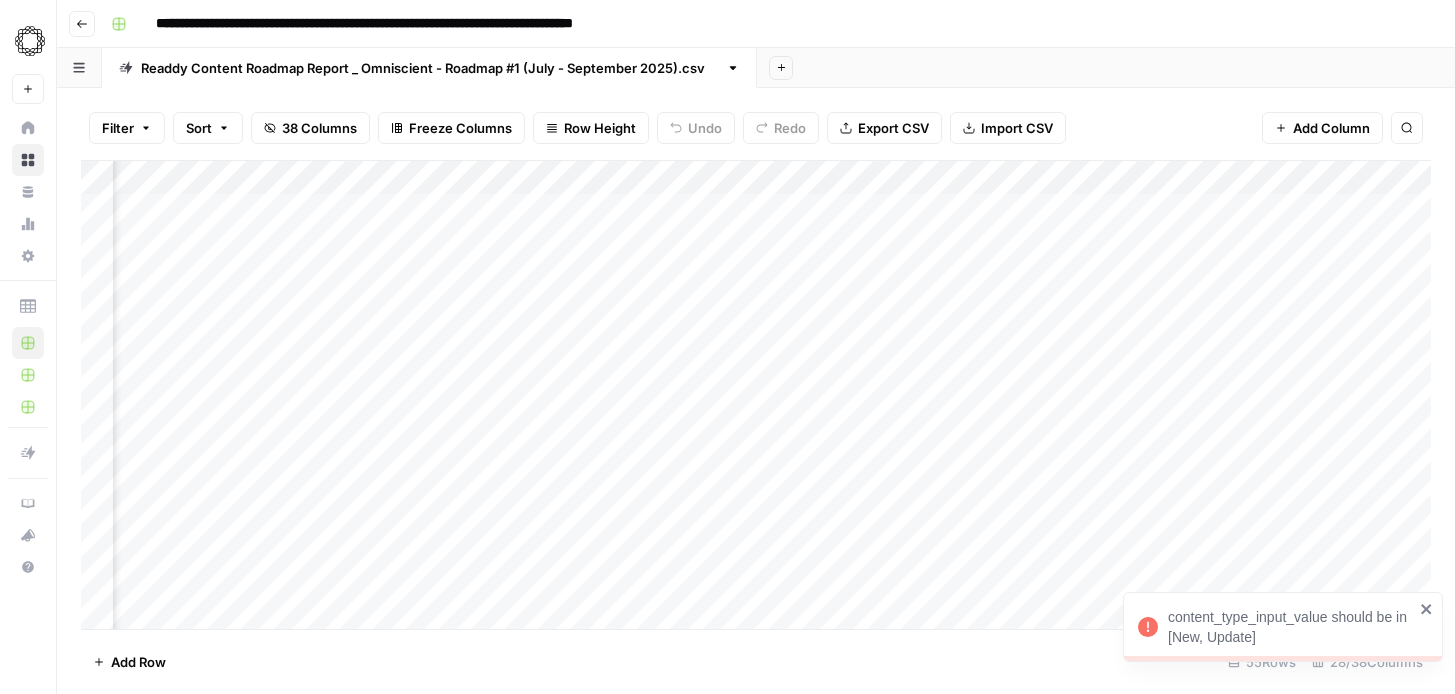 click on "content_type_input_value should be in [New, Update]" at bounding box center [1291, 627] 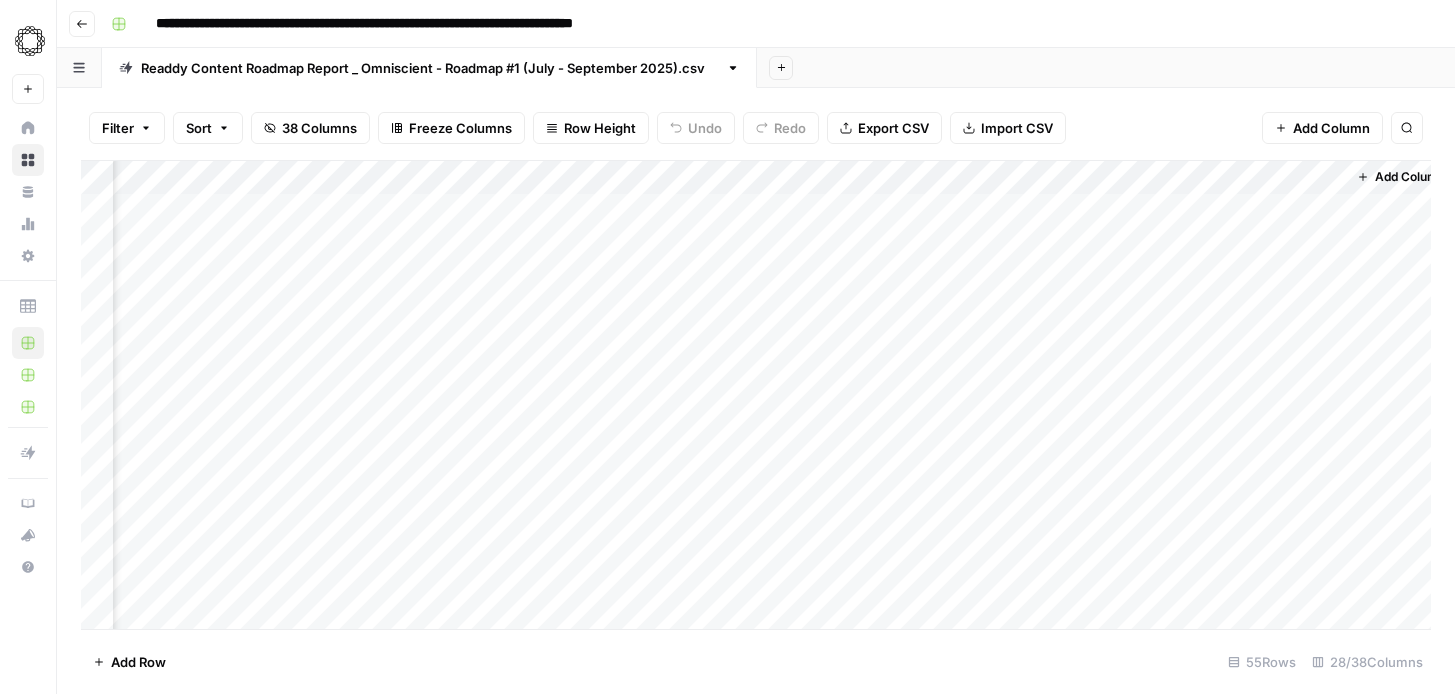 scroll, scrollTop: 0, scrollLeft: 4010, axis: horizontal 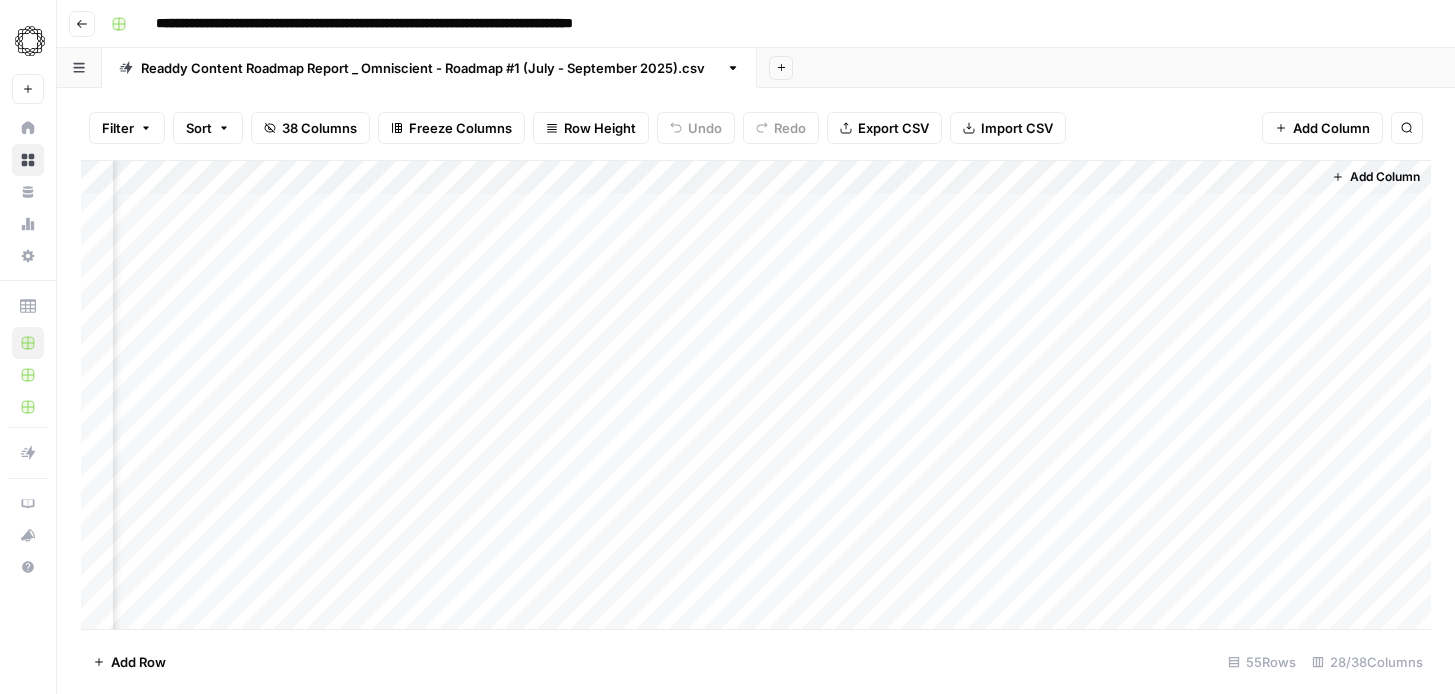 click on "Add Column" at bounding box center [756, 395] 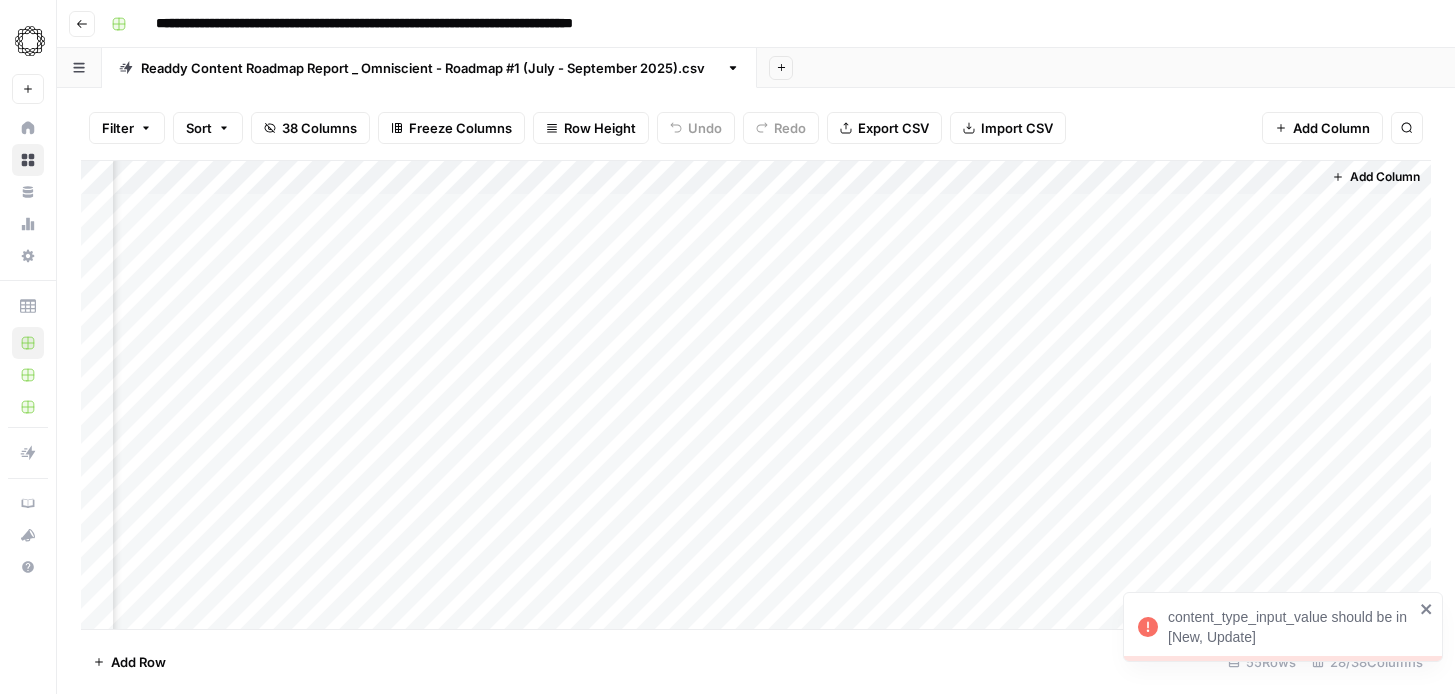 click 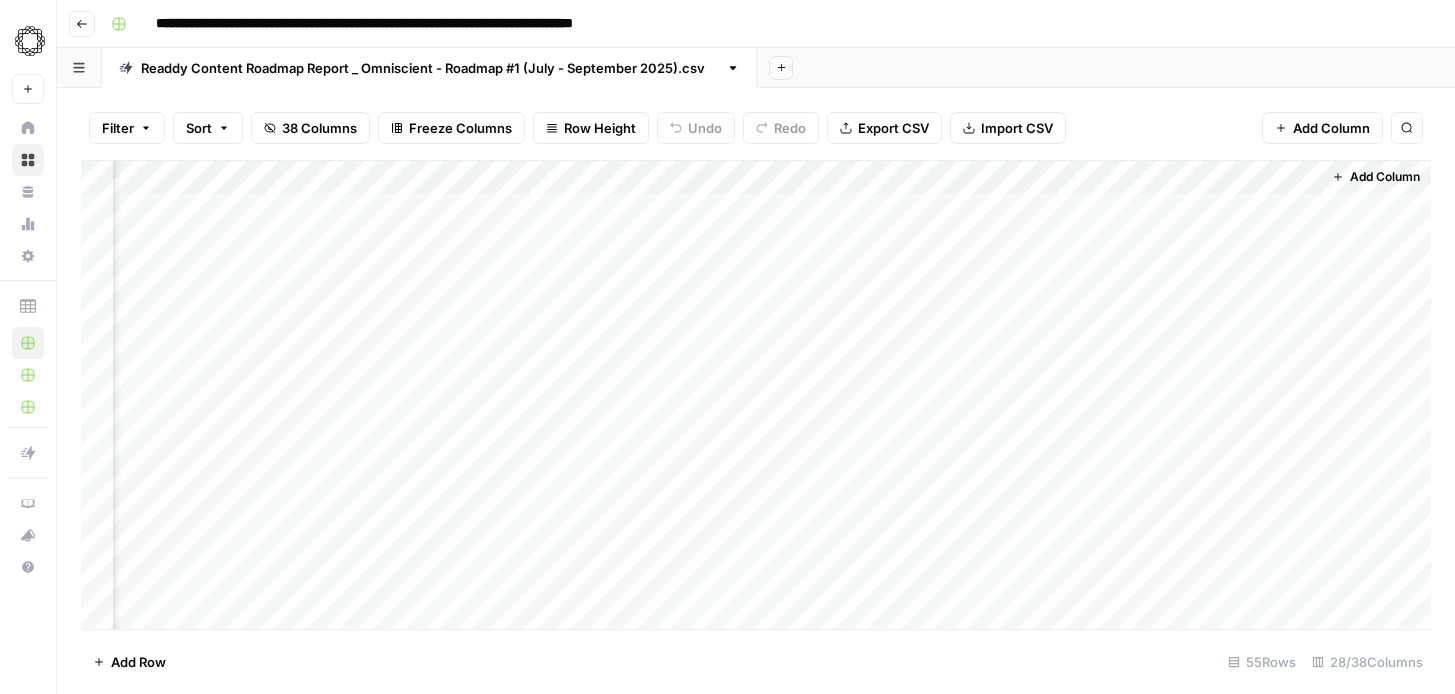 click on "Add Column" at bounding box center (756, 395) 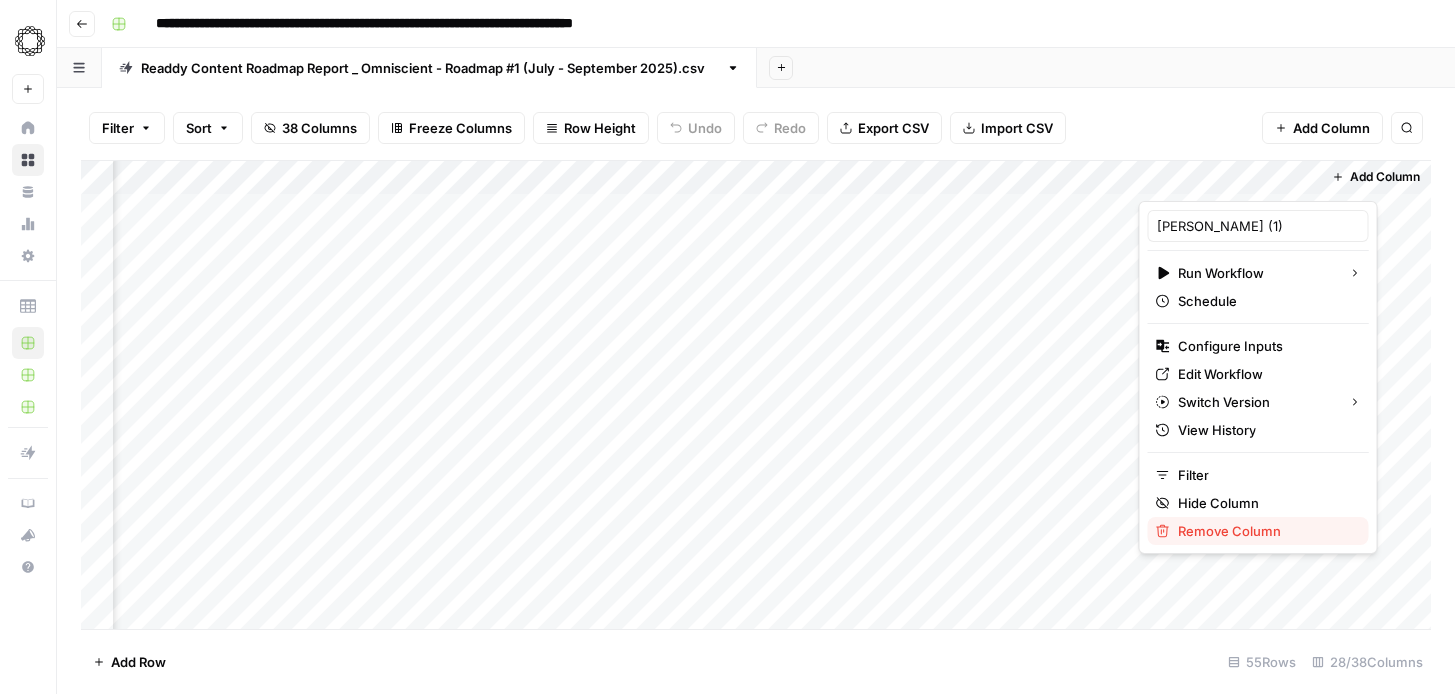 click on "Remove Column" at bounding box center [1229, 531] 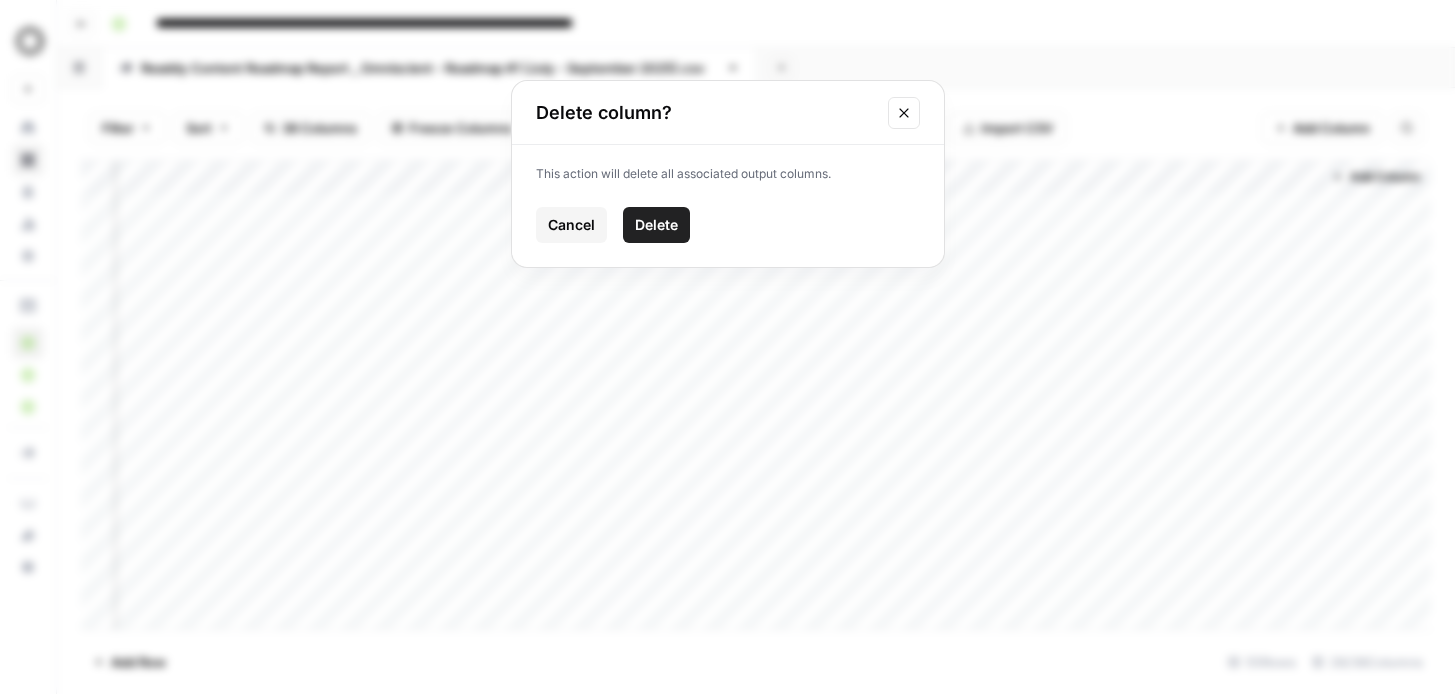 click 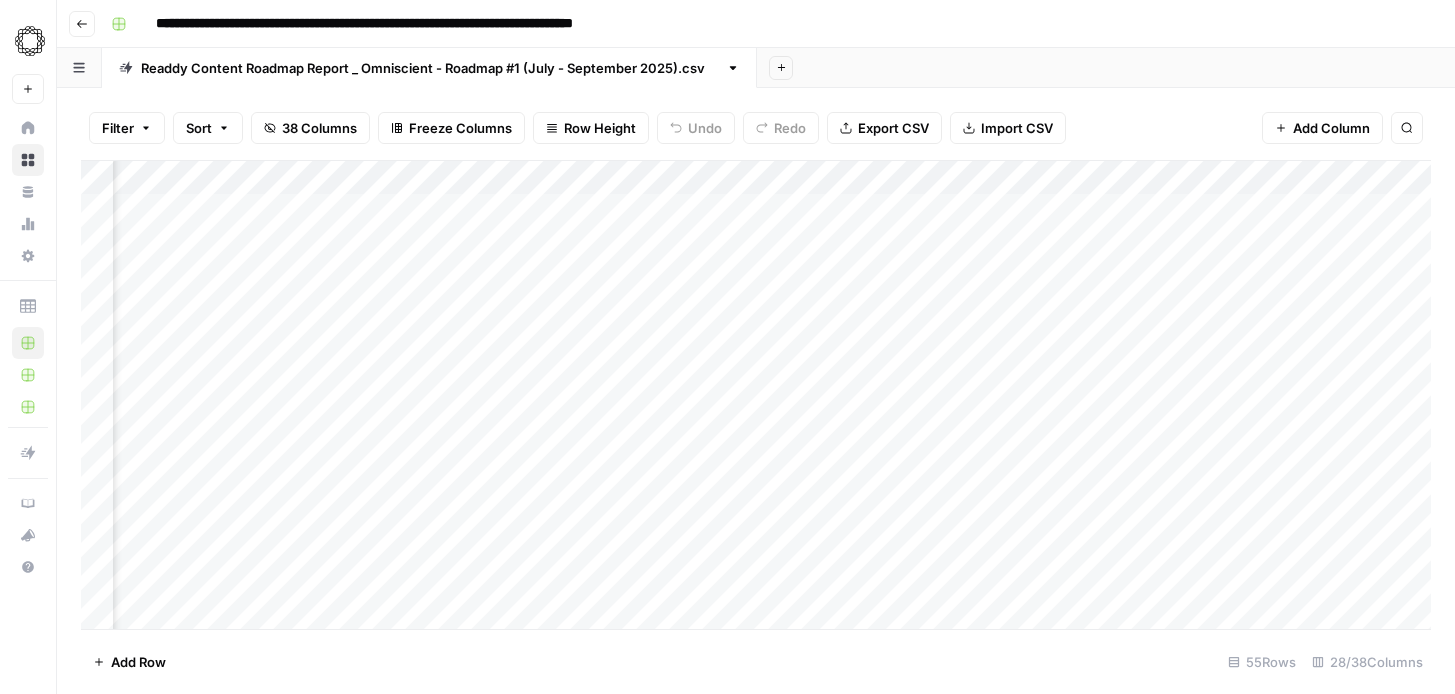 scroll, scrollTop: 0, scrollLeft: 1955, axis: horizontal 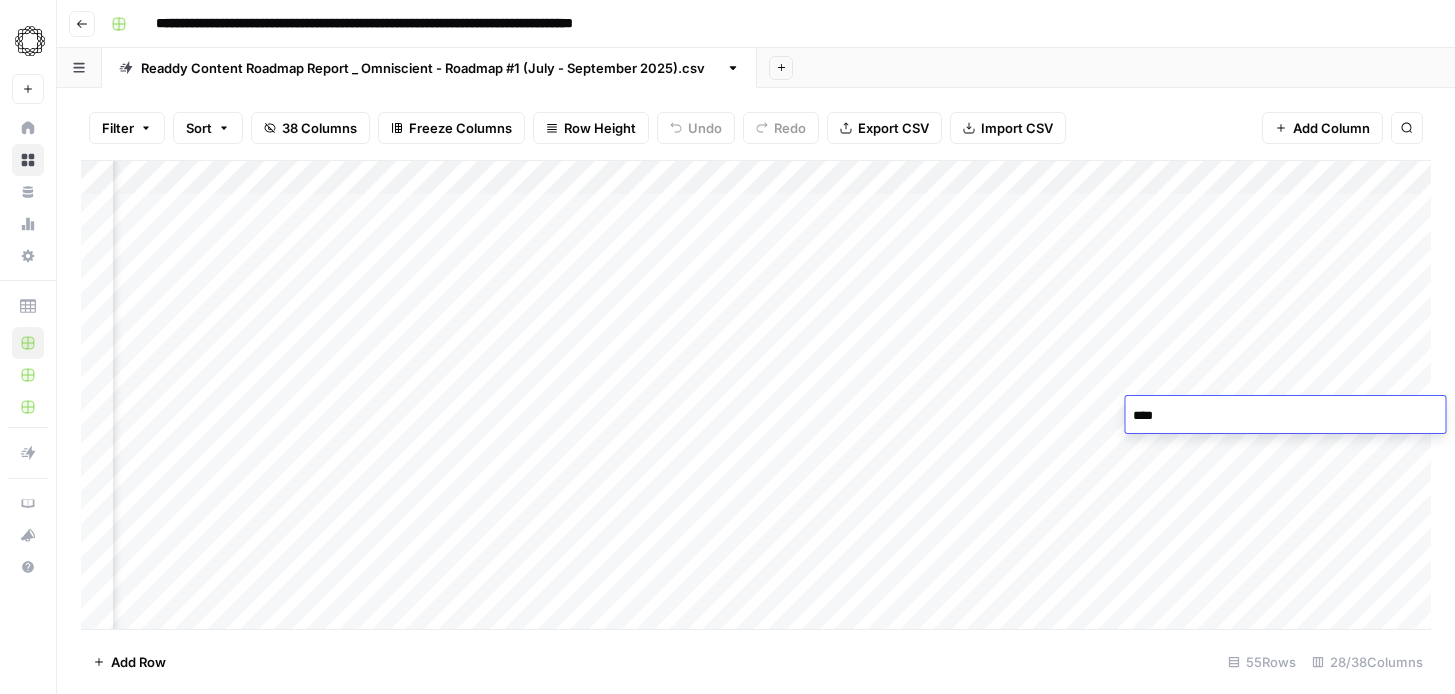 type on "***" 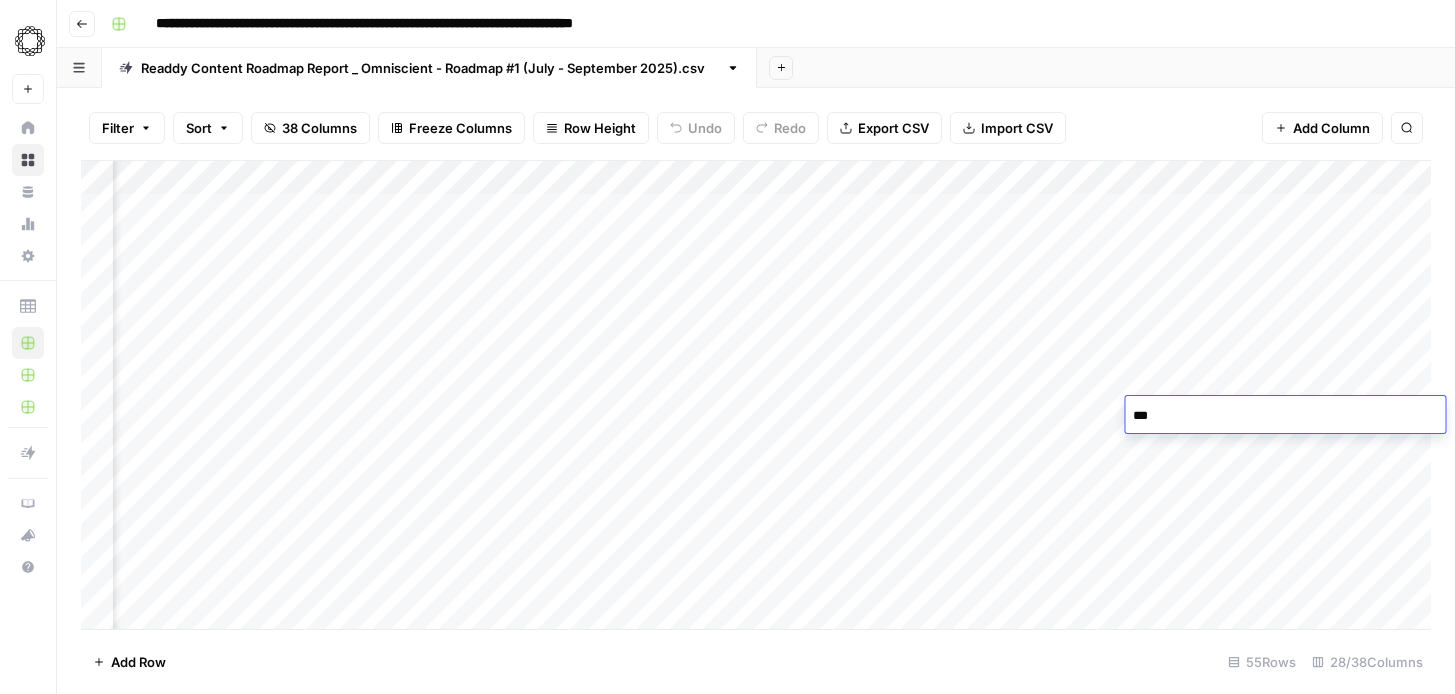 click on "Add Column" at bounding box center (756, 395) 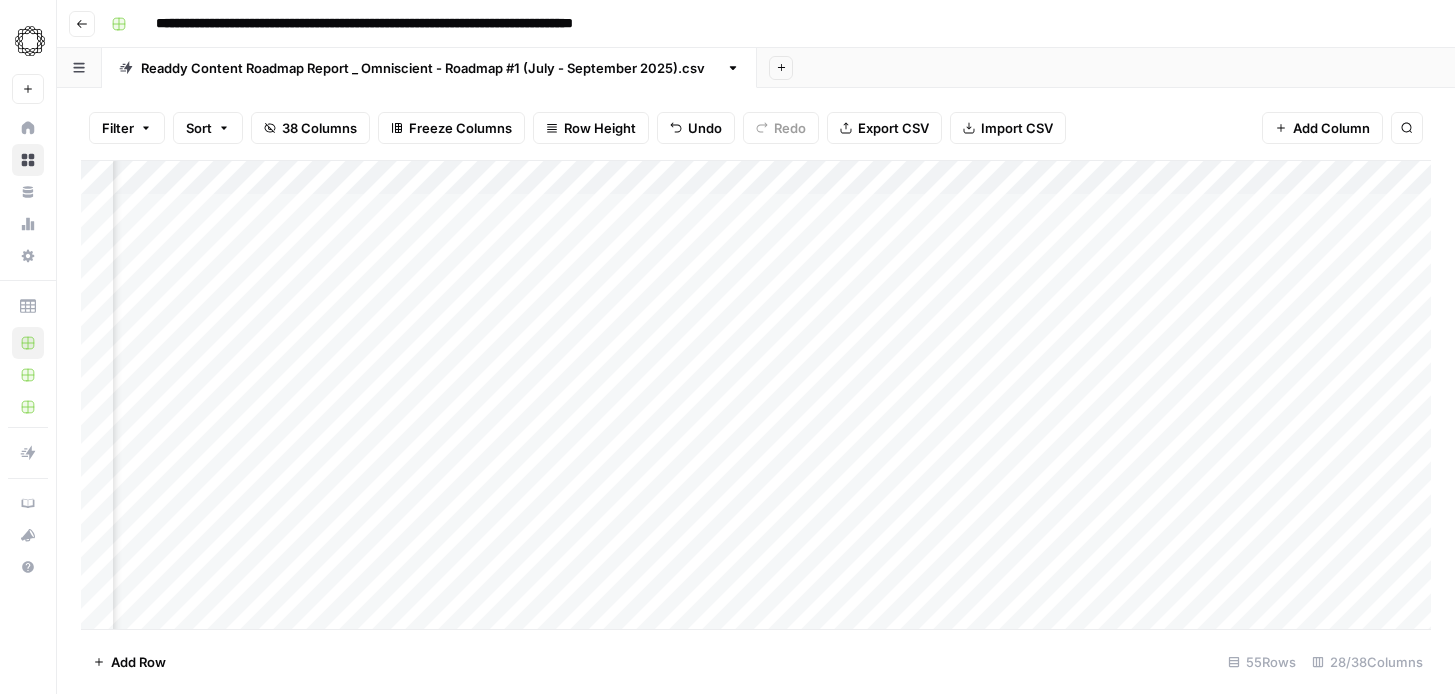 click on "Add Column" at bounding box center (756, 395) 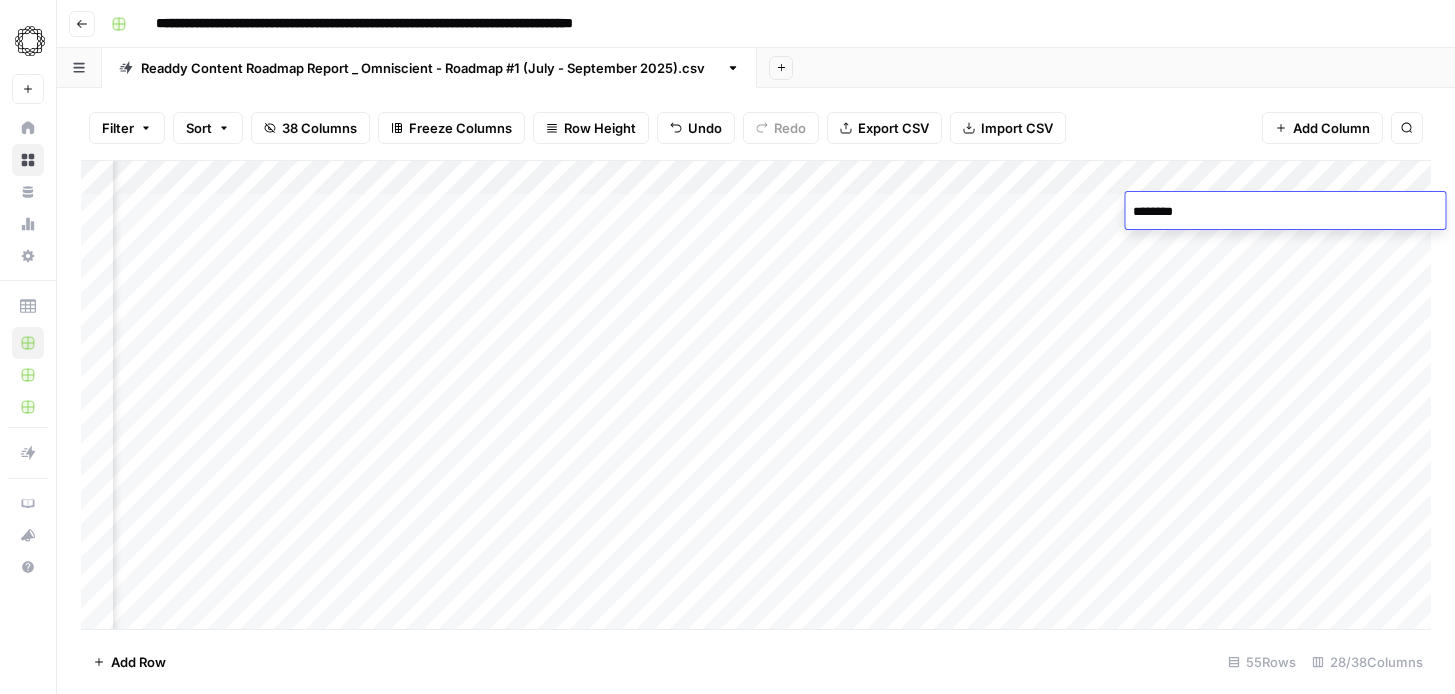 click on "********" at bounding box center (1285, 212) 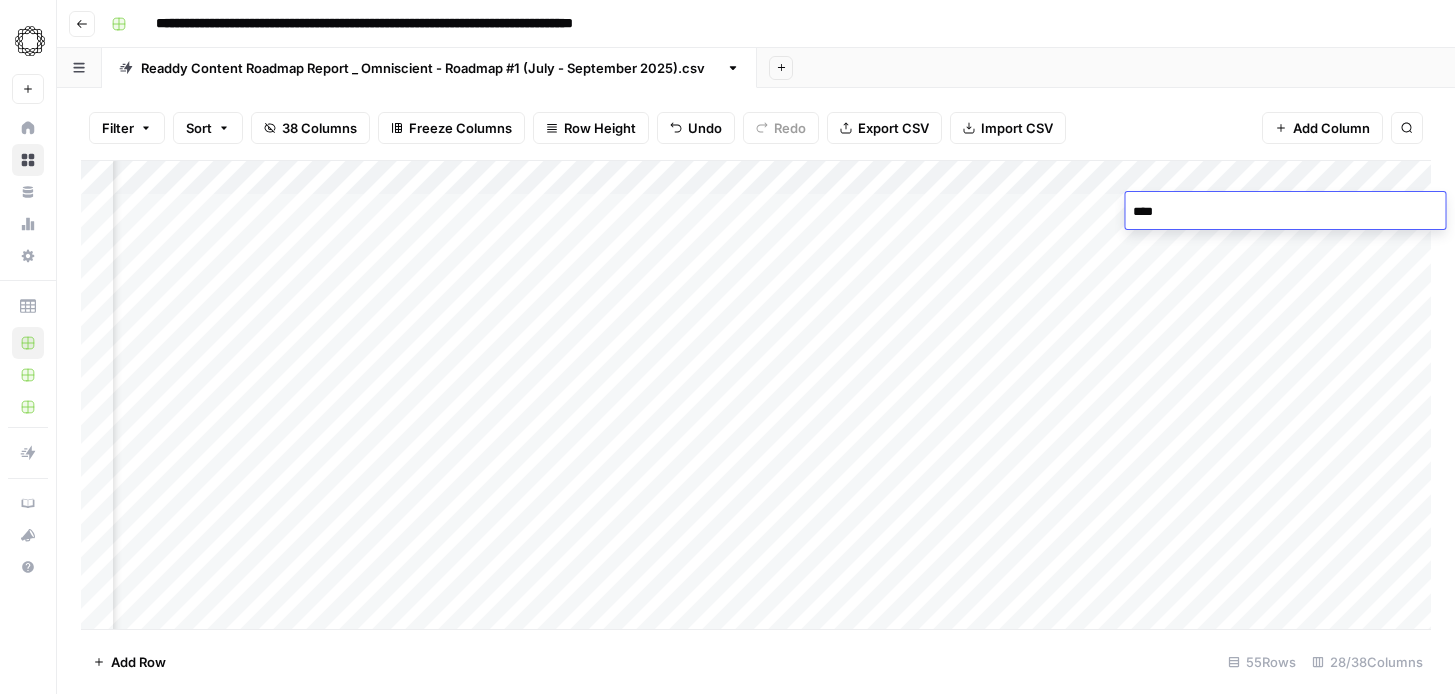 type on "***" 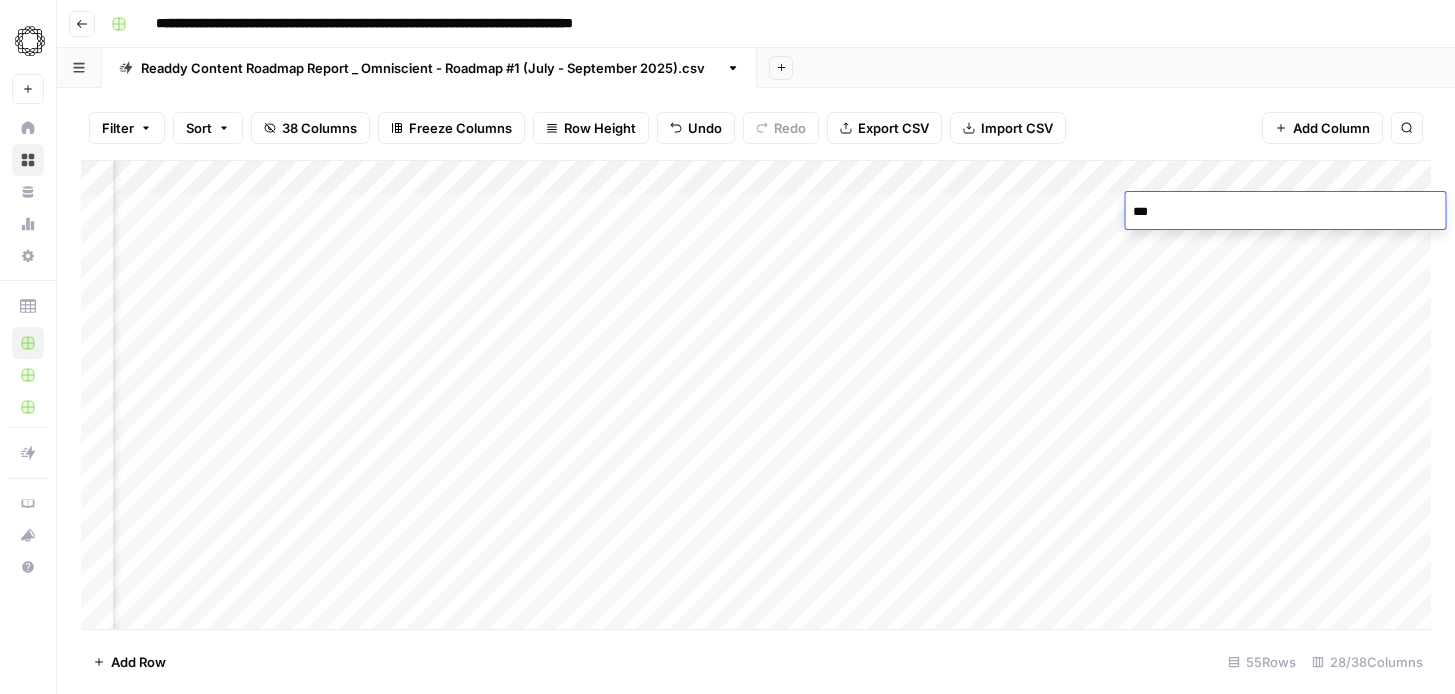 click on "Add Column" at bounding box center [756, 395] 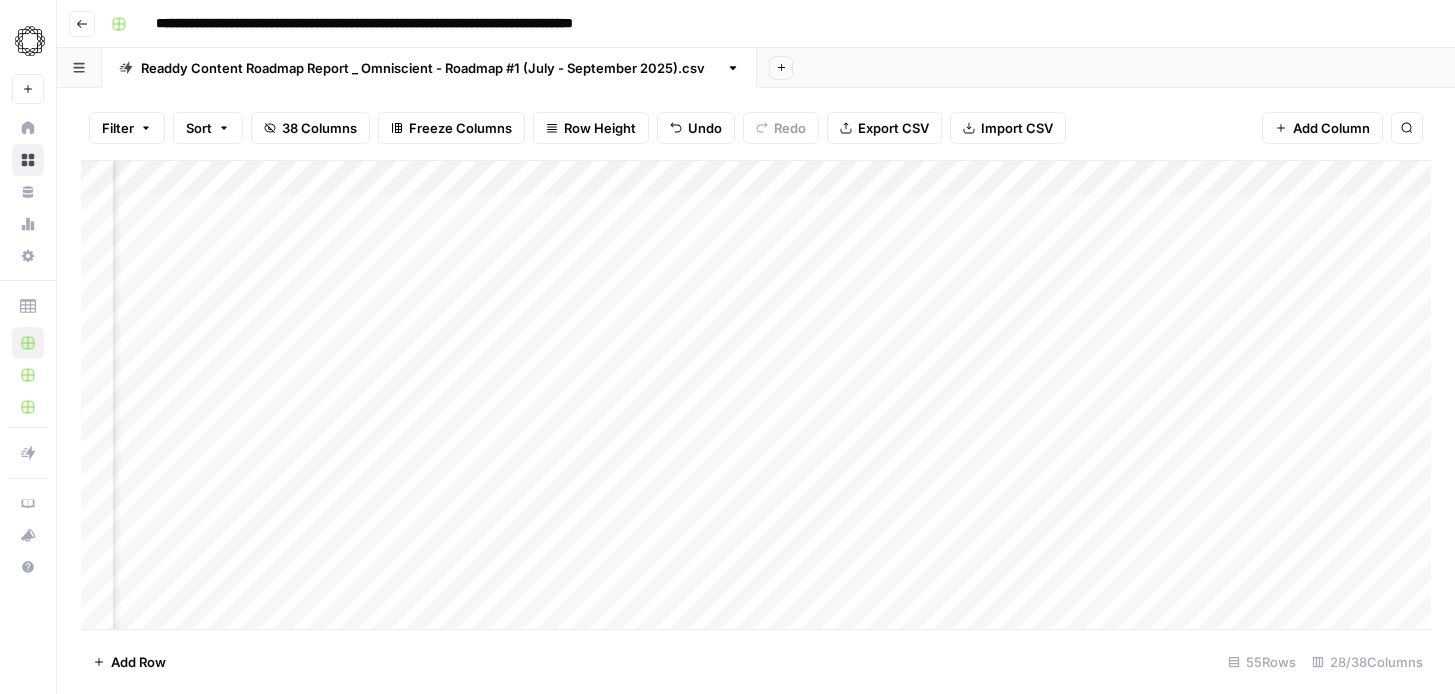 click on "Add Column" at bounding box center (756, 395) 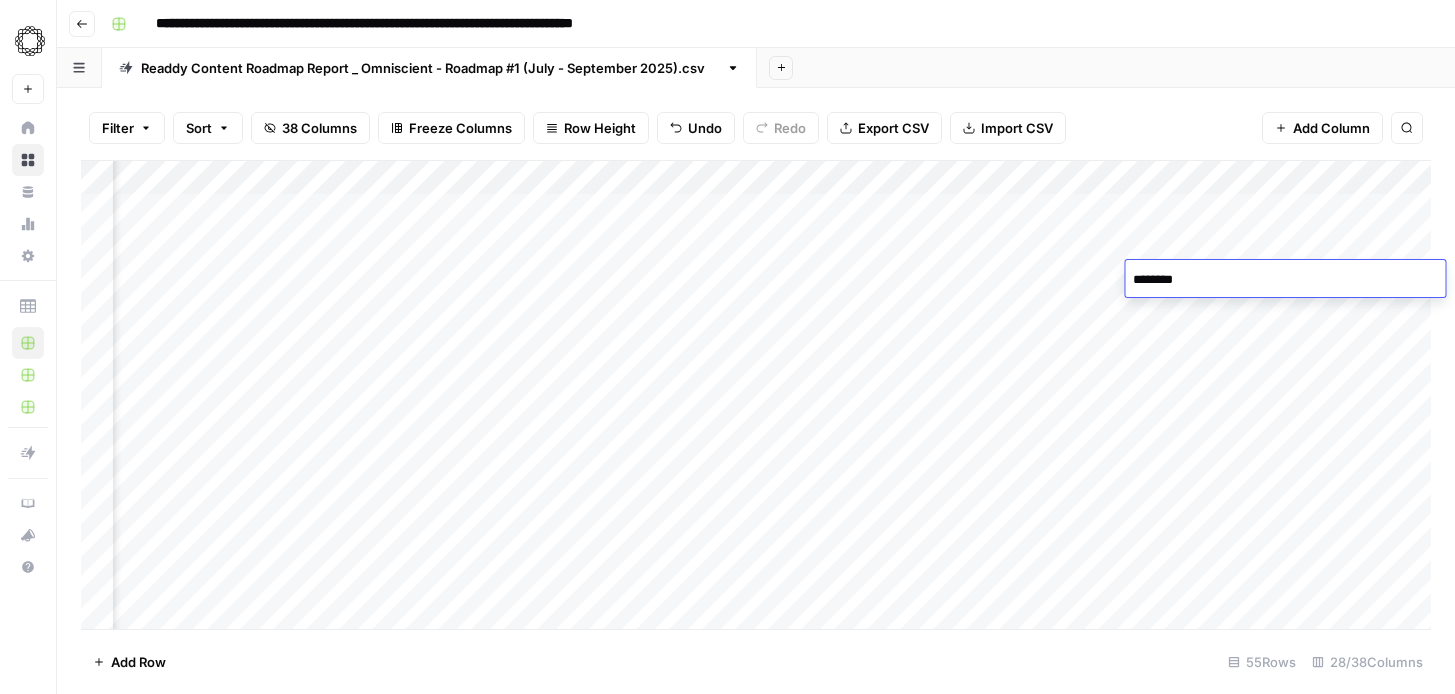 click on "********" at bounding box center [1285, 280] 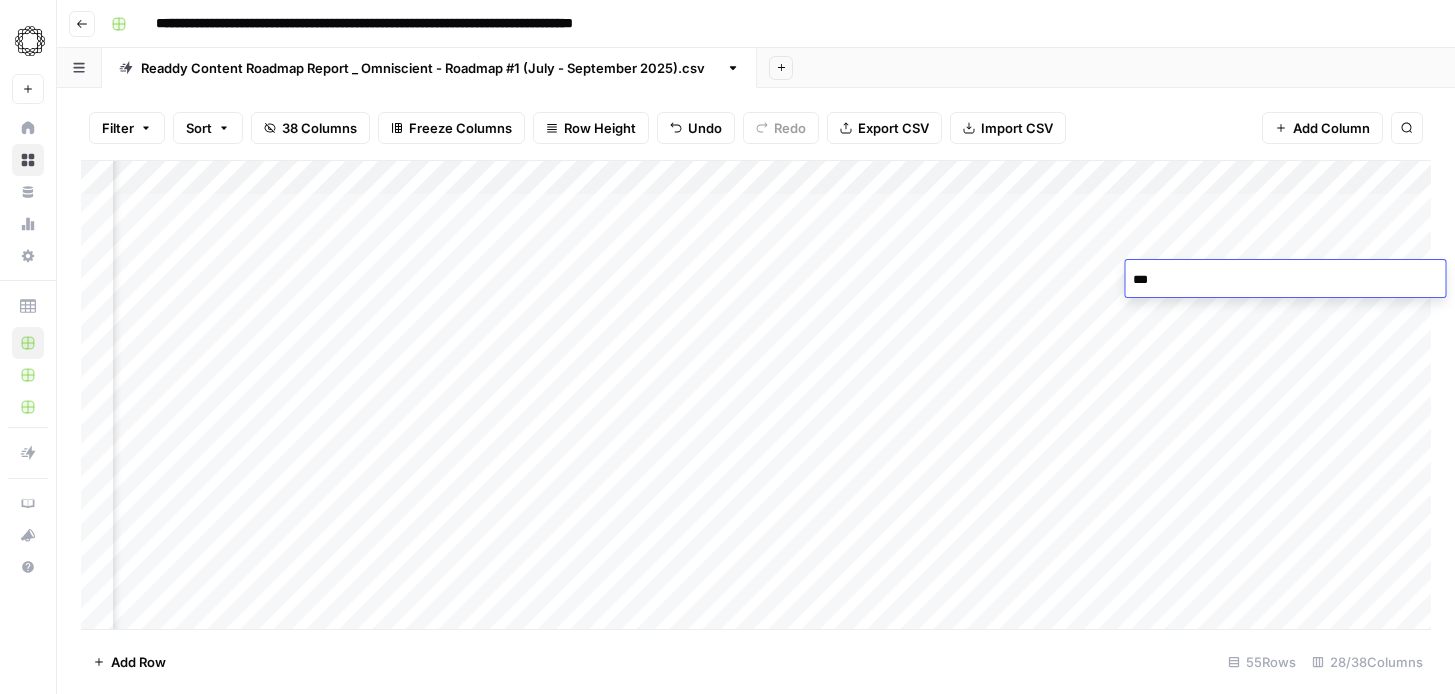 type on "***" 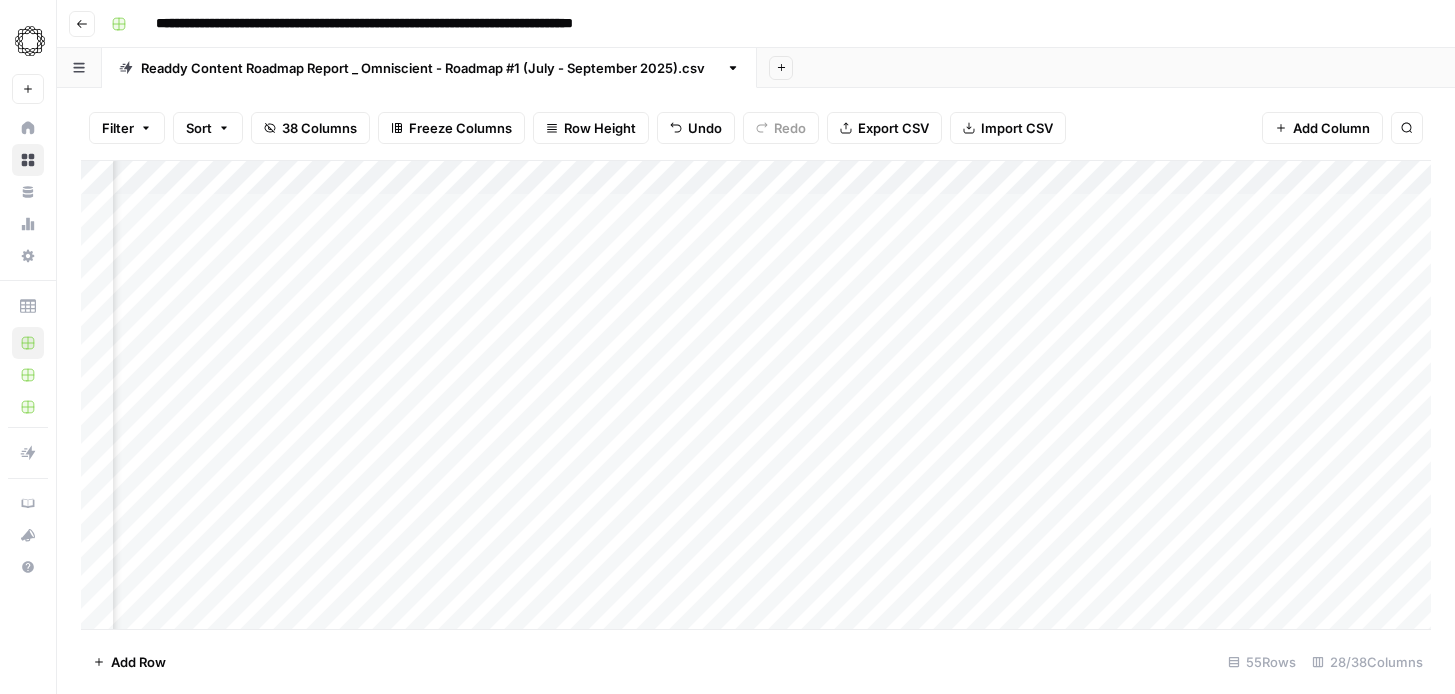 scroll, scrollTop: 0, scrollLeft: 1541, axis: horizontal 